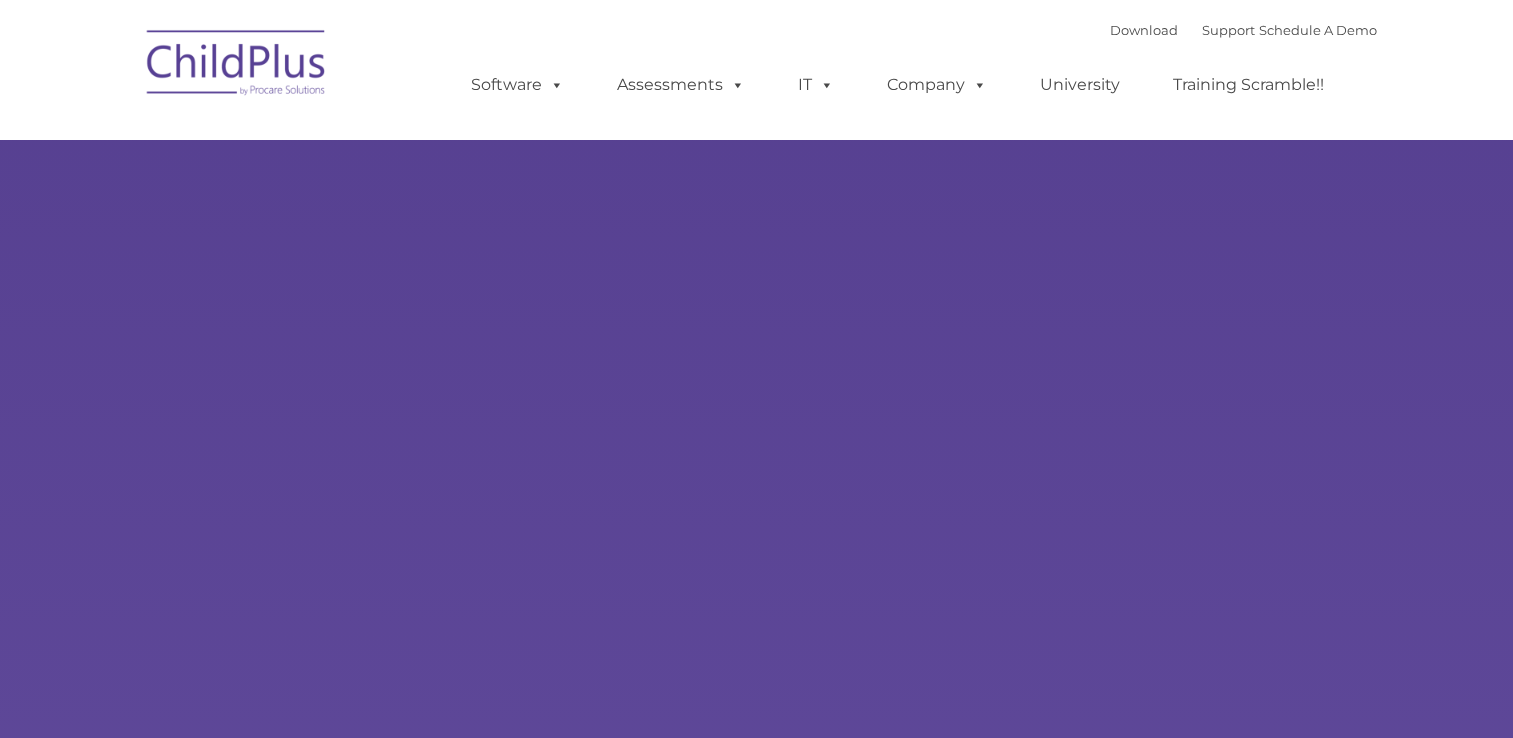 scroll, scrollTop: 0, scrollLeft: 0, axis: both 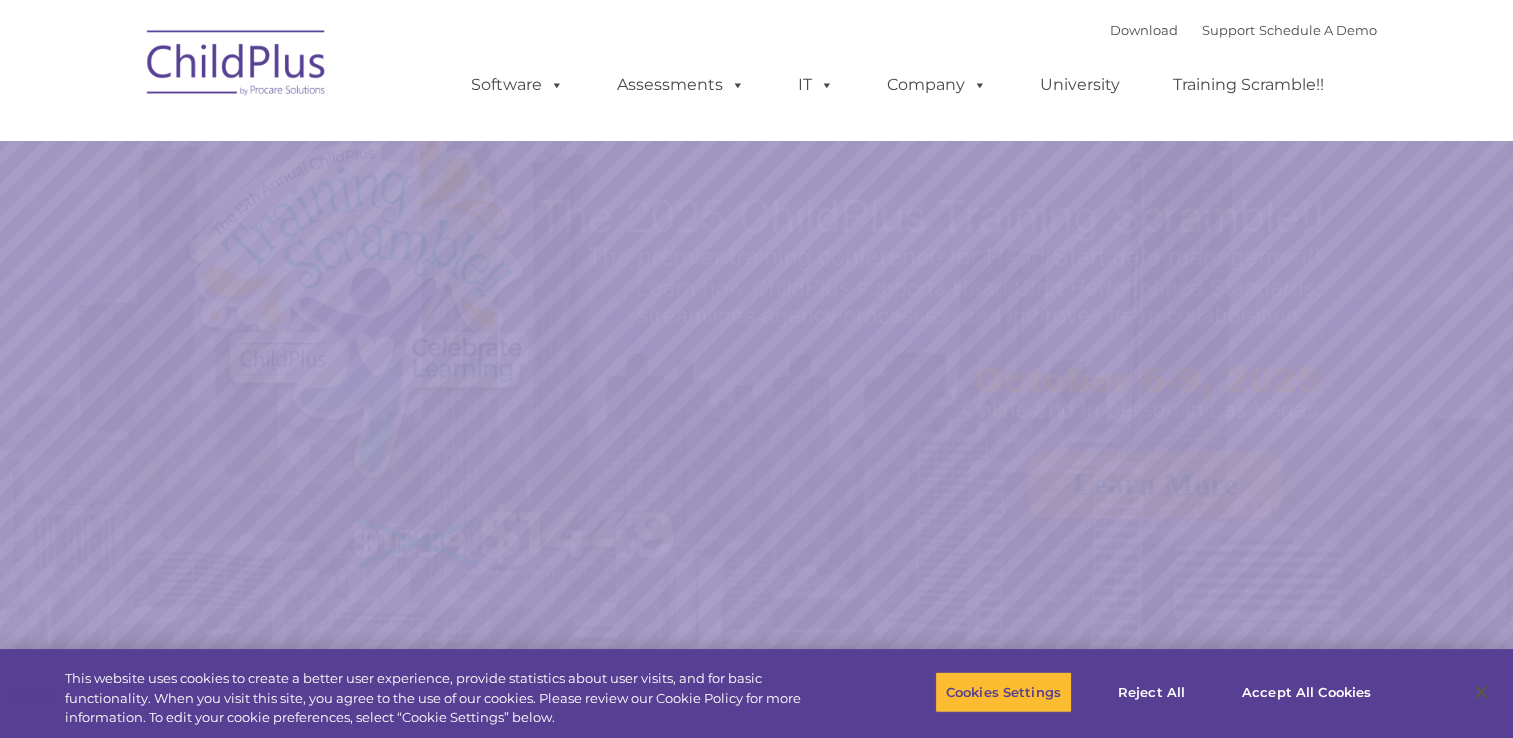 select on "MEDIUM" 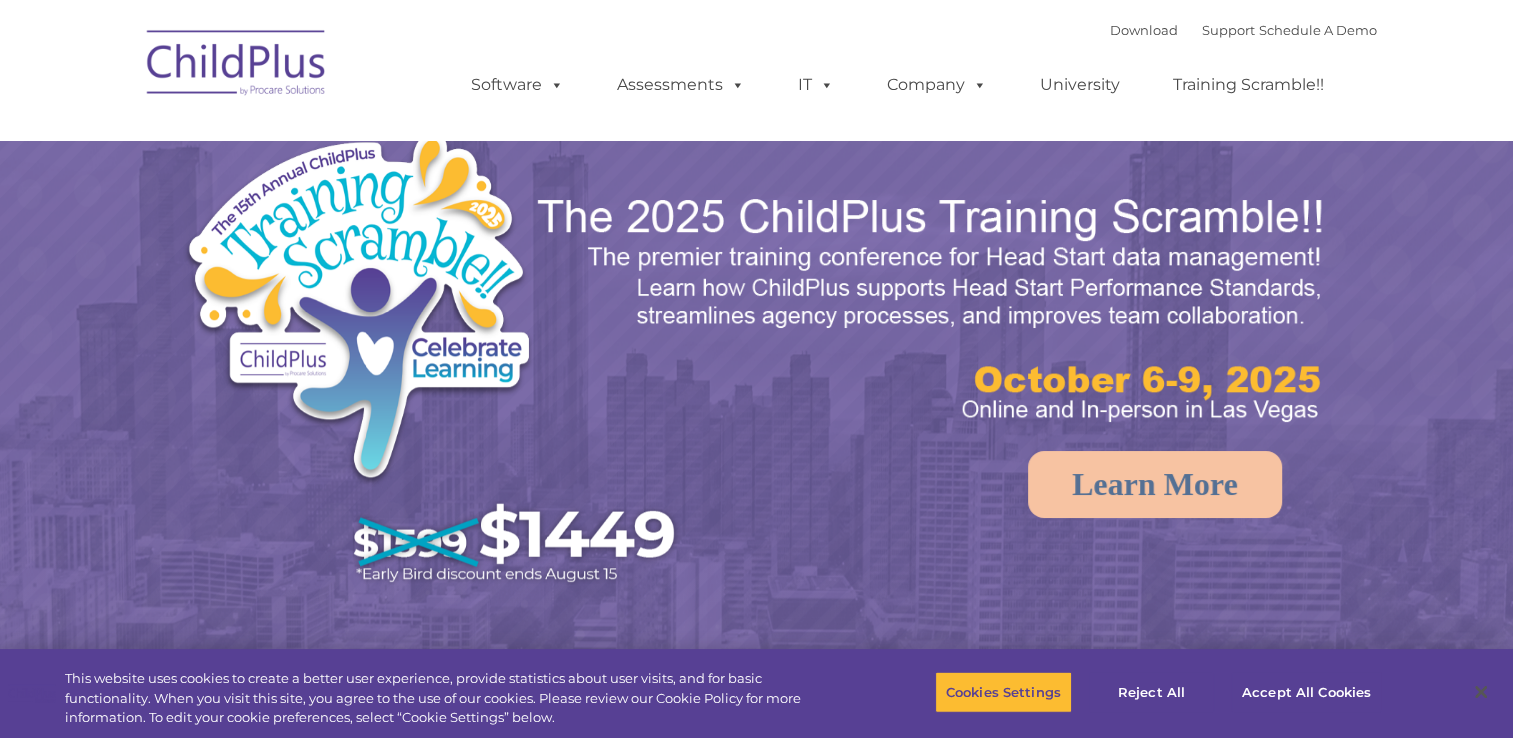 scroll, scrollTop: 0, scrollLeft: 0, axis: both 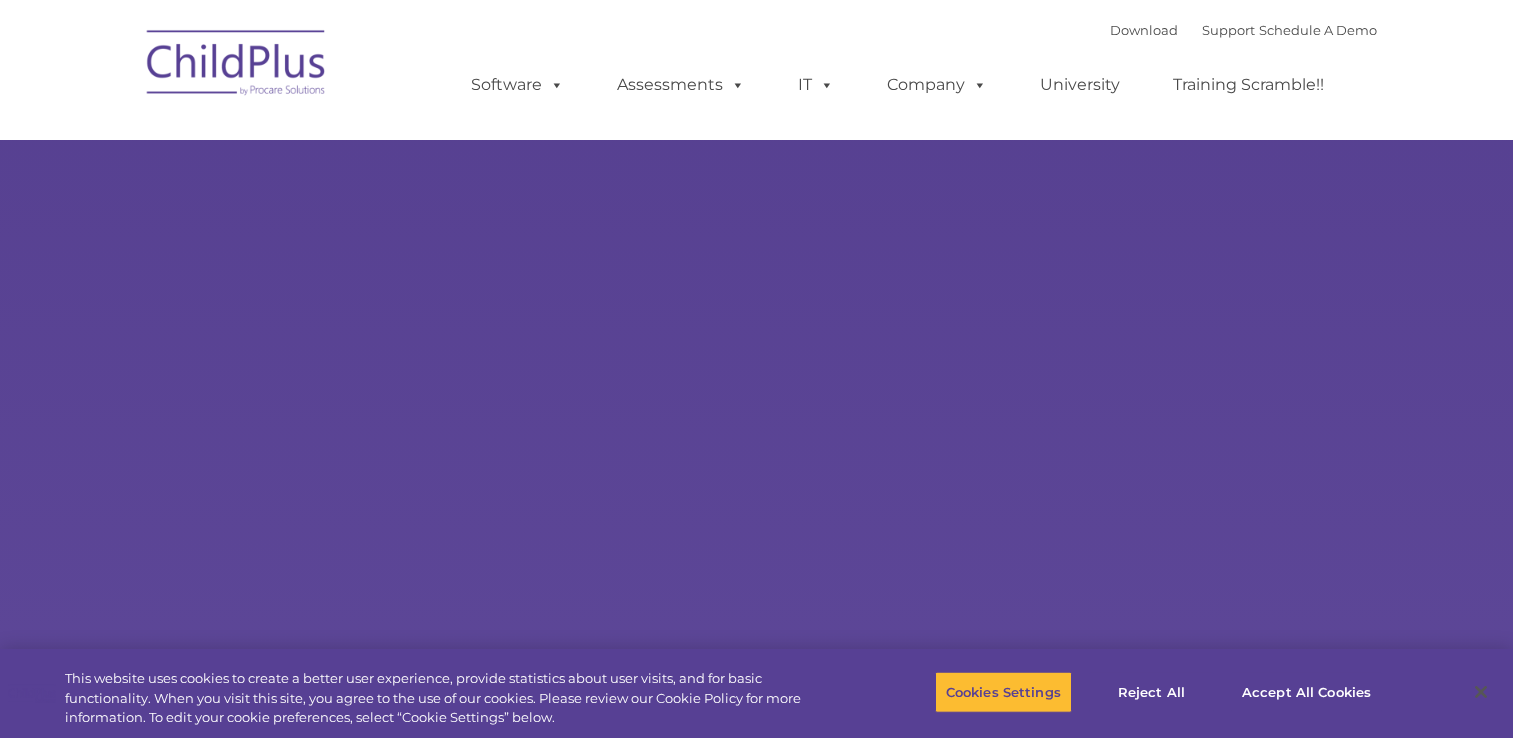 type on "" 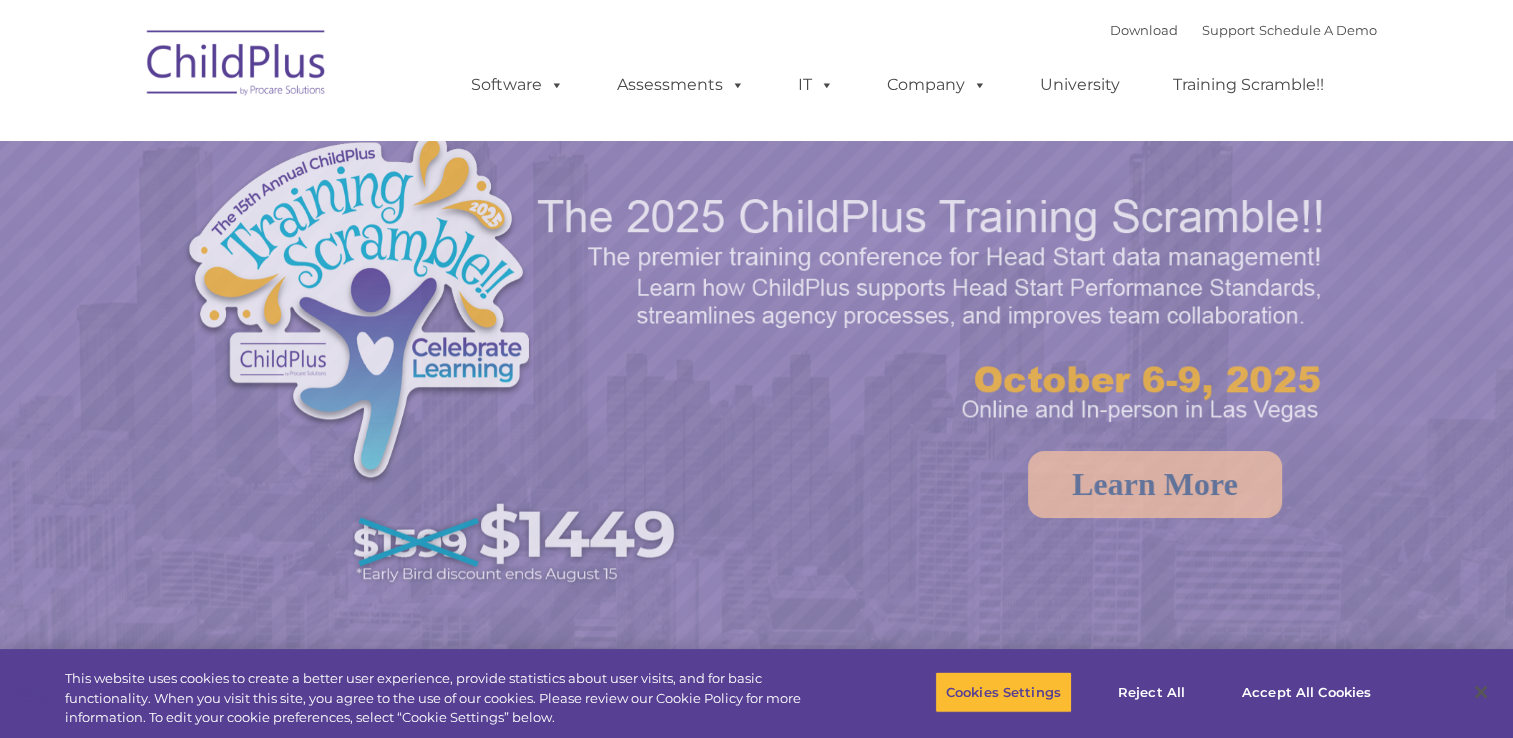 select on "MEDIUM" 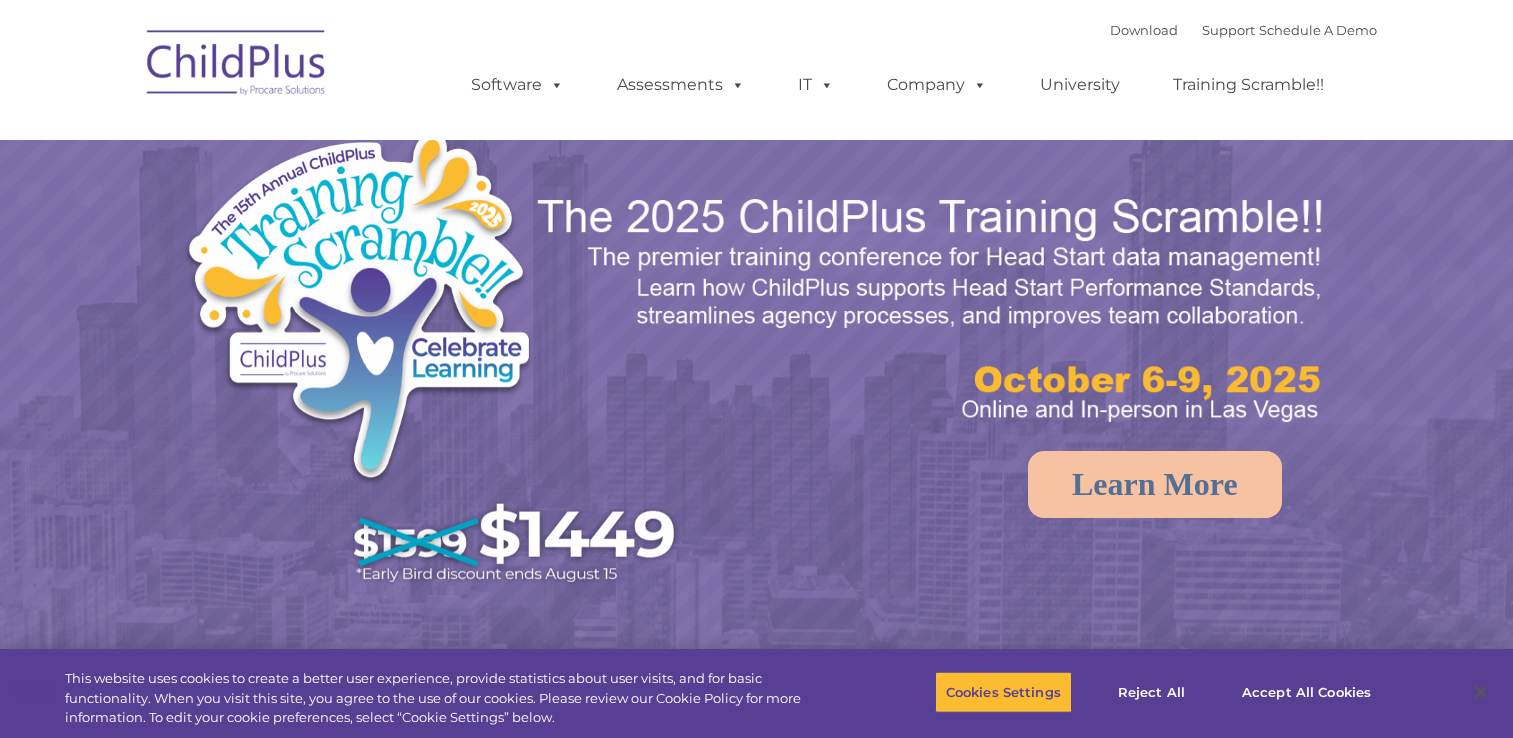 scroll, scrollTop: 0, scrollLeft: 0, axis: both 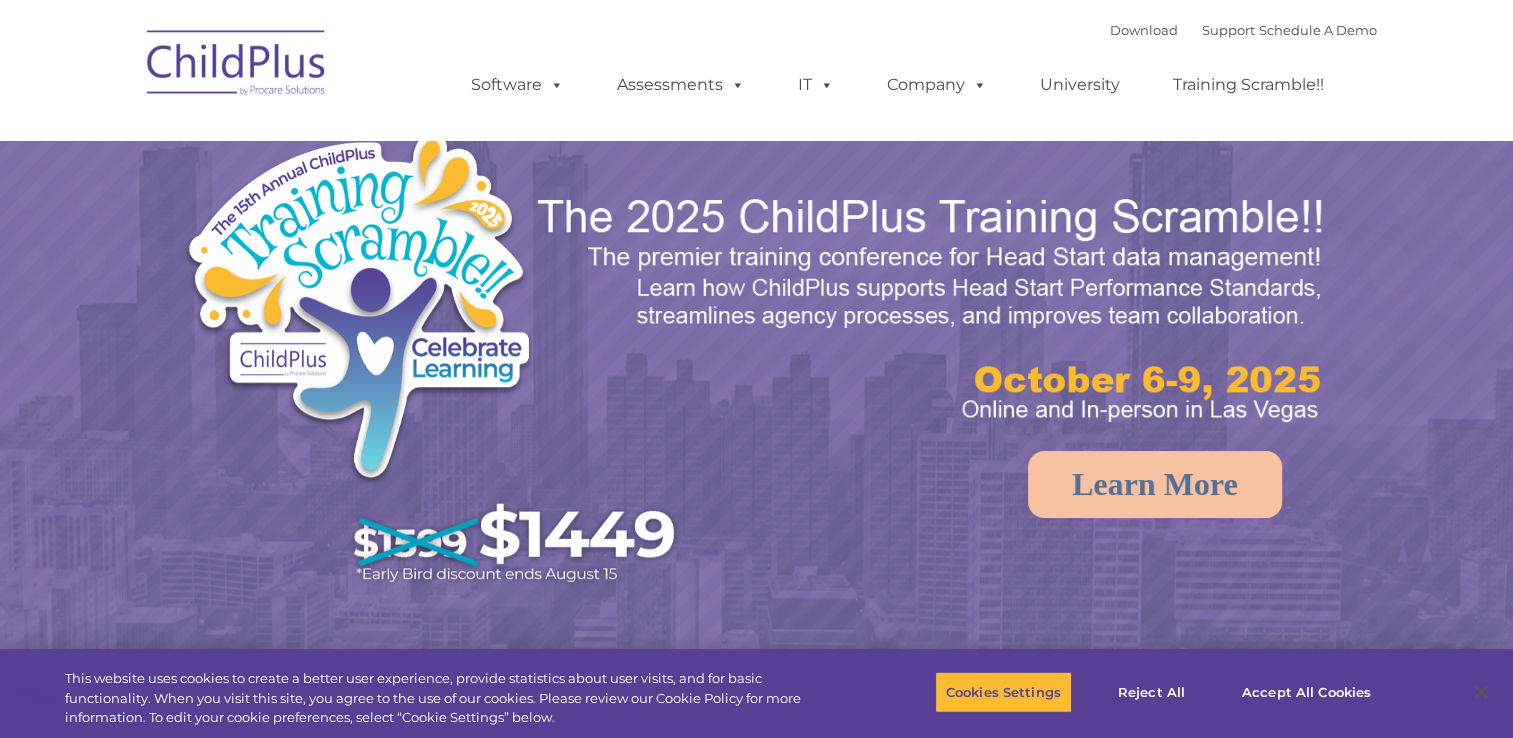 select on "MEDIUM" 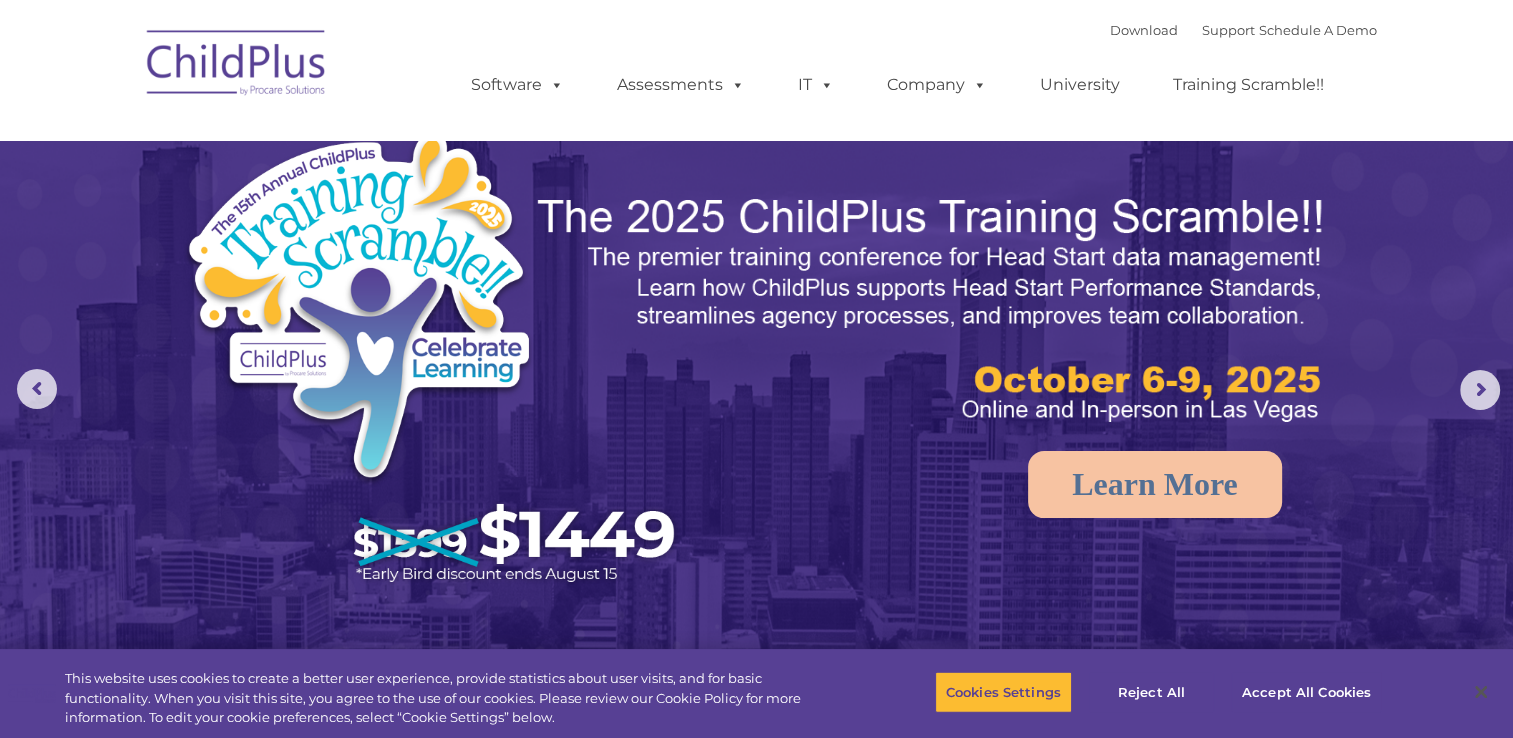 click on "Download          Support      |     Schedule A Demo

MENU MENU Software
ChildPlus:  The original and most widely-used Head Start data management system with over 35 years of experience providing software, service, and support.
Learn More
Features
Schedule A Demo
Getting Started
Assessments
DRDP ©  in ChildPlus:
Learn More
DRDP Reports
Book a Discovery Call
Attend a Group Demo
DRDP FAQ" at bounding box center [756, 70] 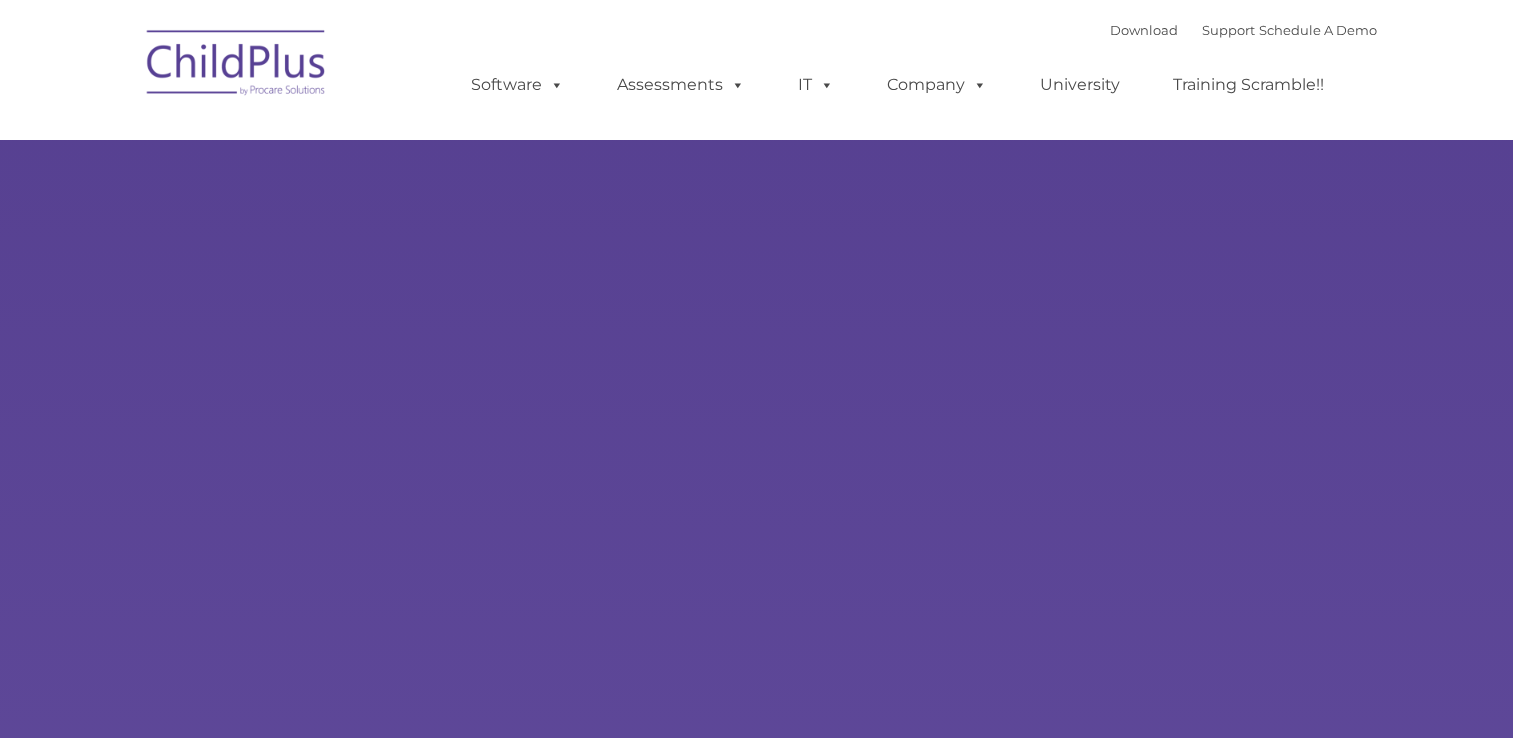scroll, scrollTop: 0, scrollLeft: 0, axis: both 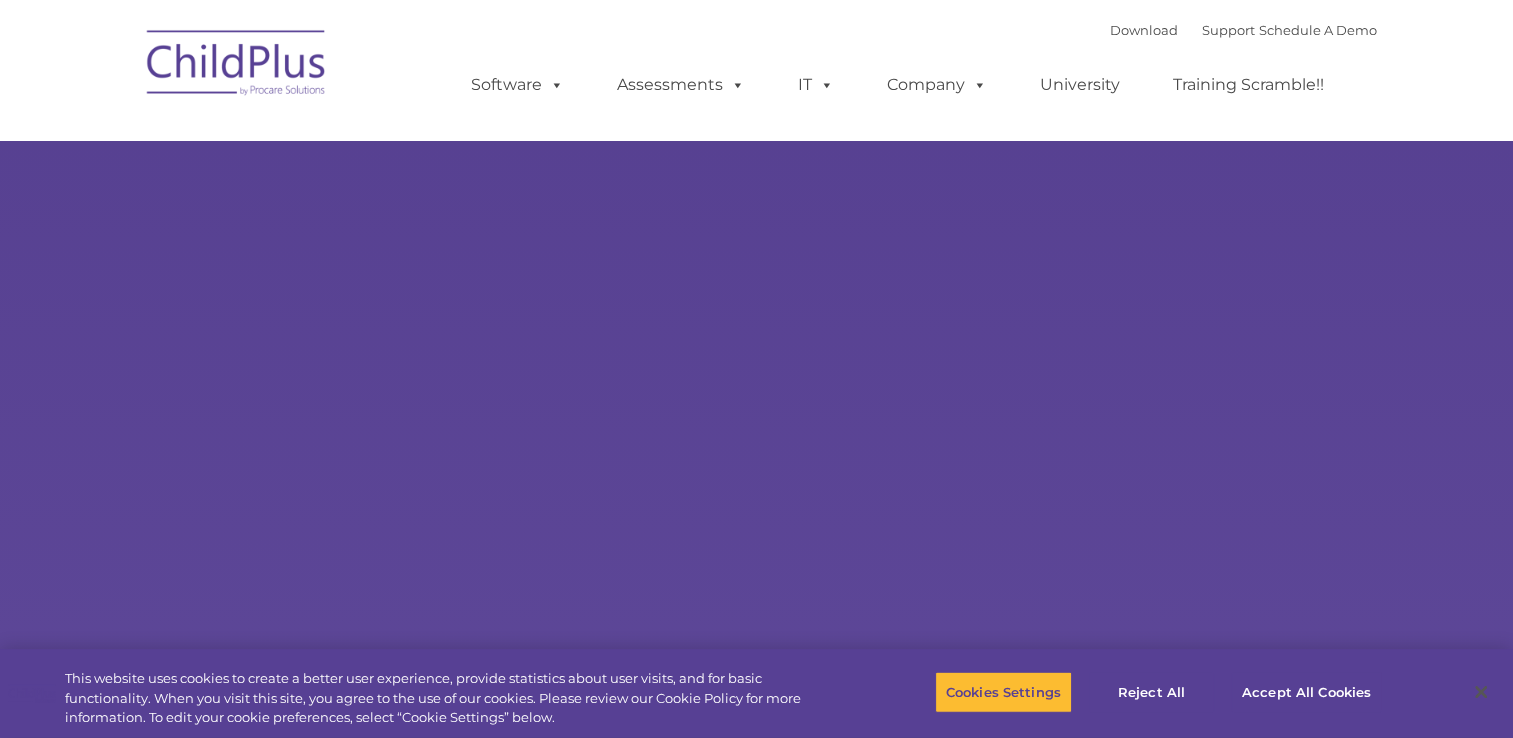 type on "" 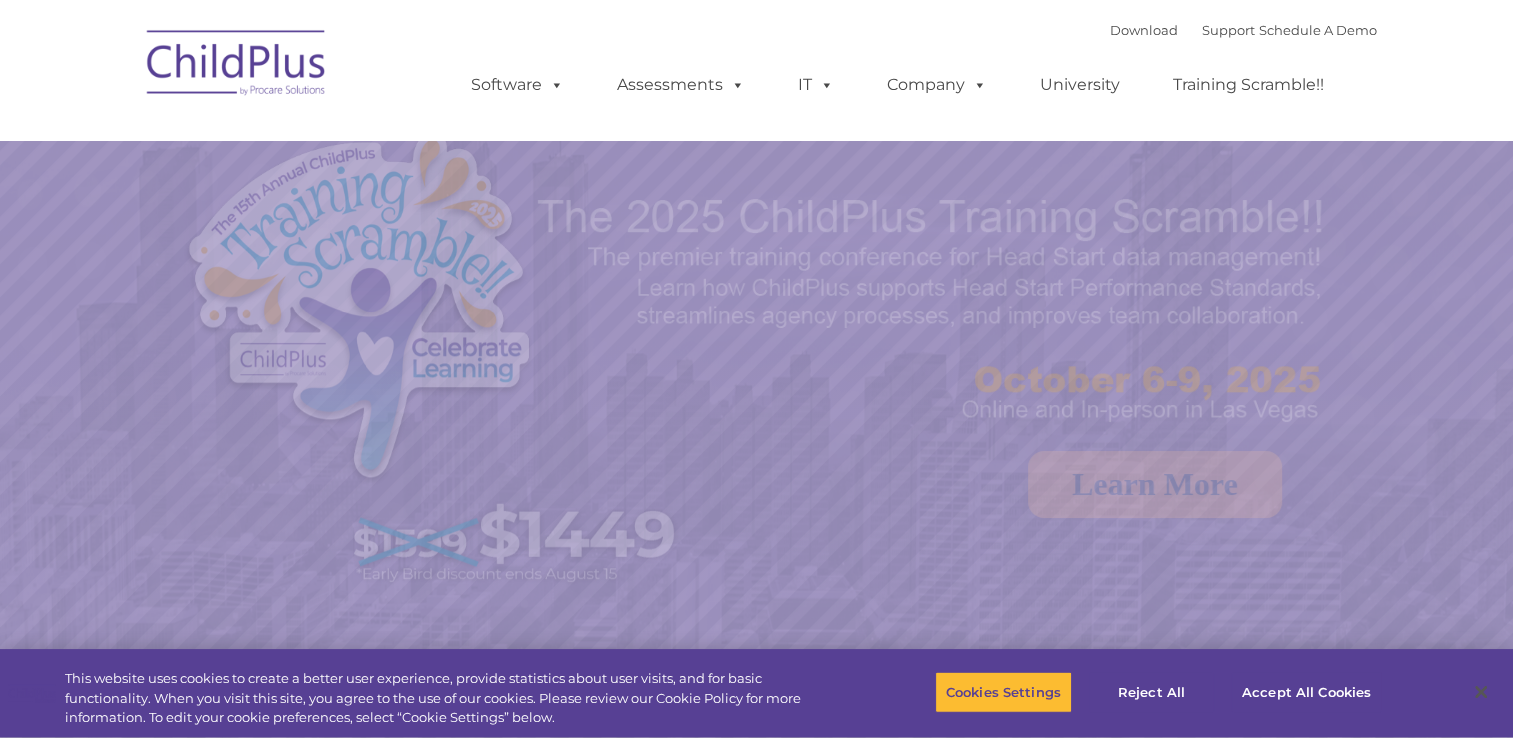 select on "MEDIUM" 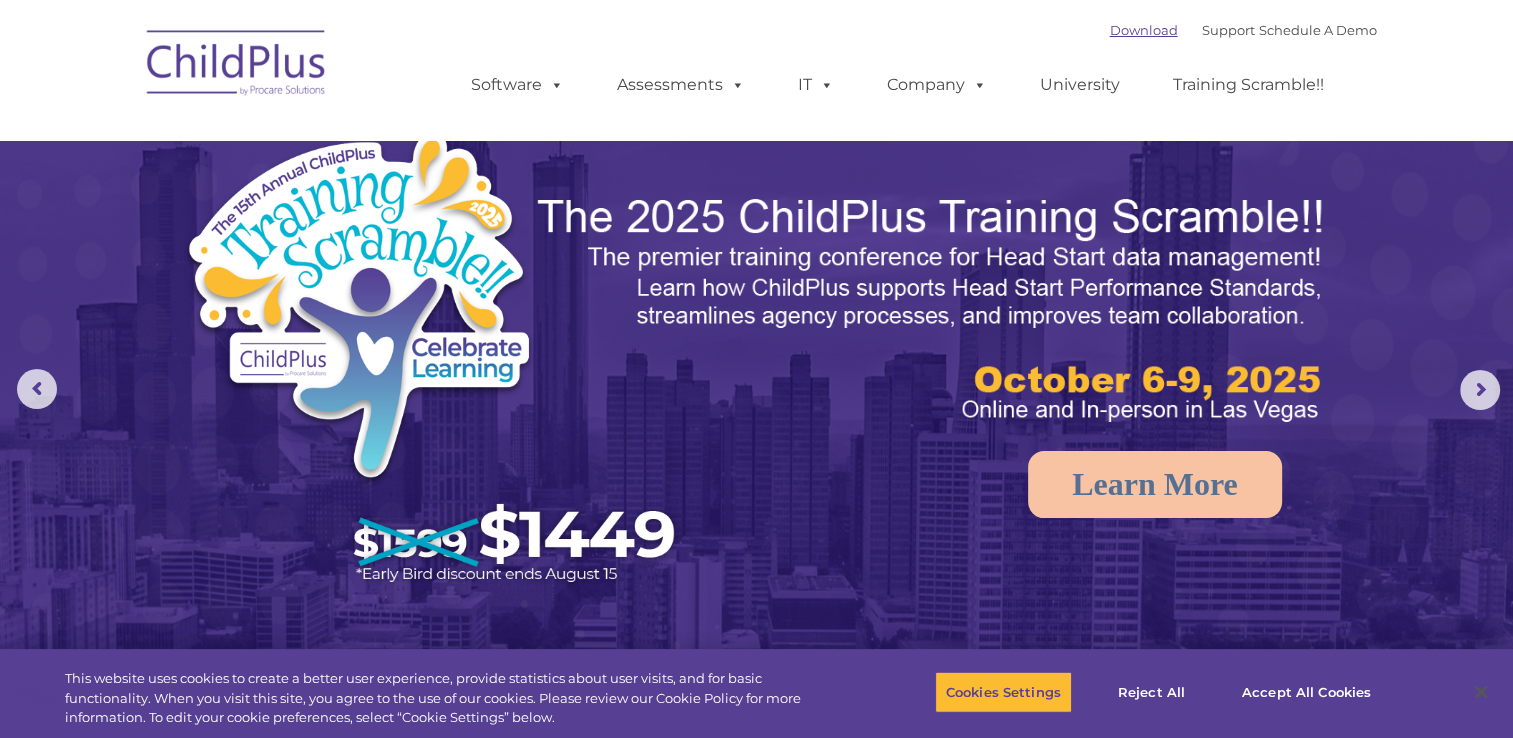 click on "Download" at bounding box center (1144, 30) 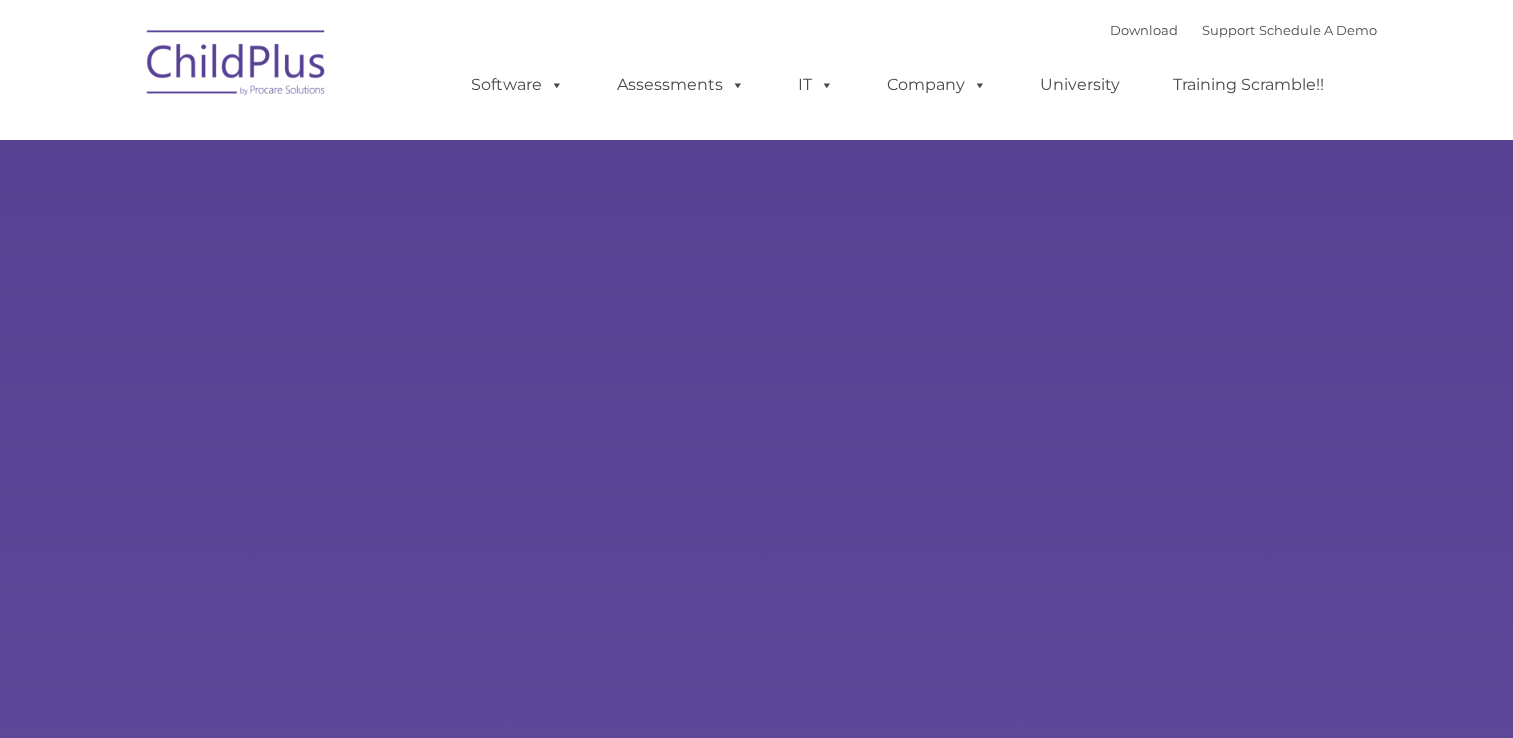 type on "" 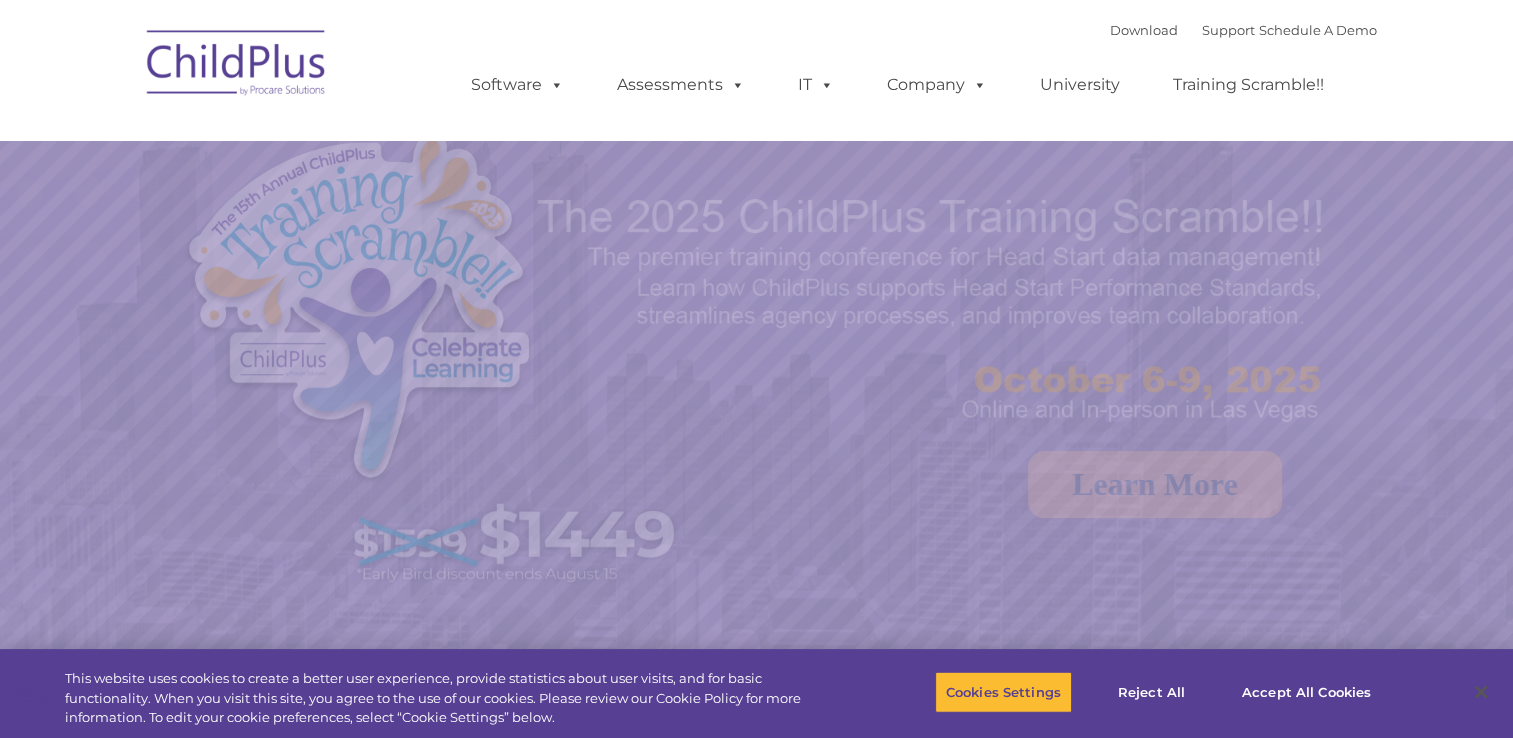 select on "MEDIUM" 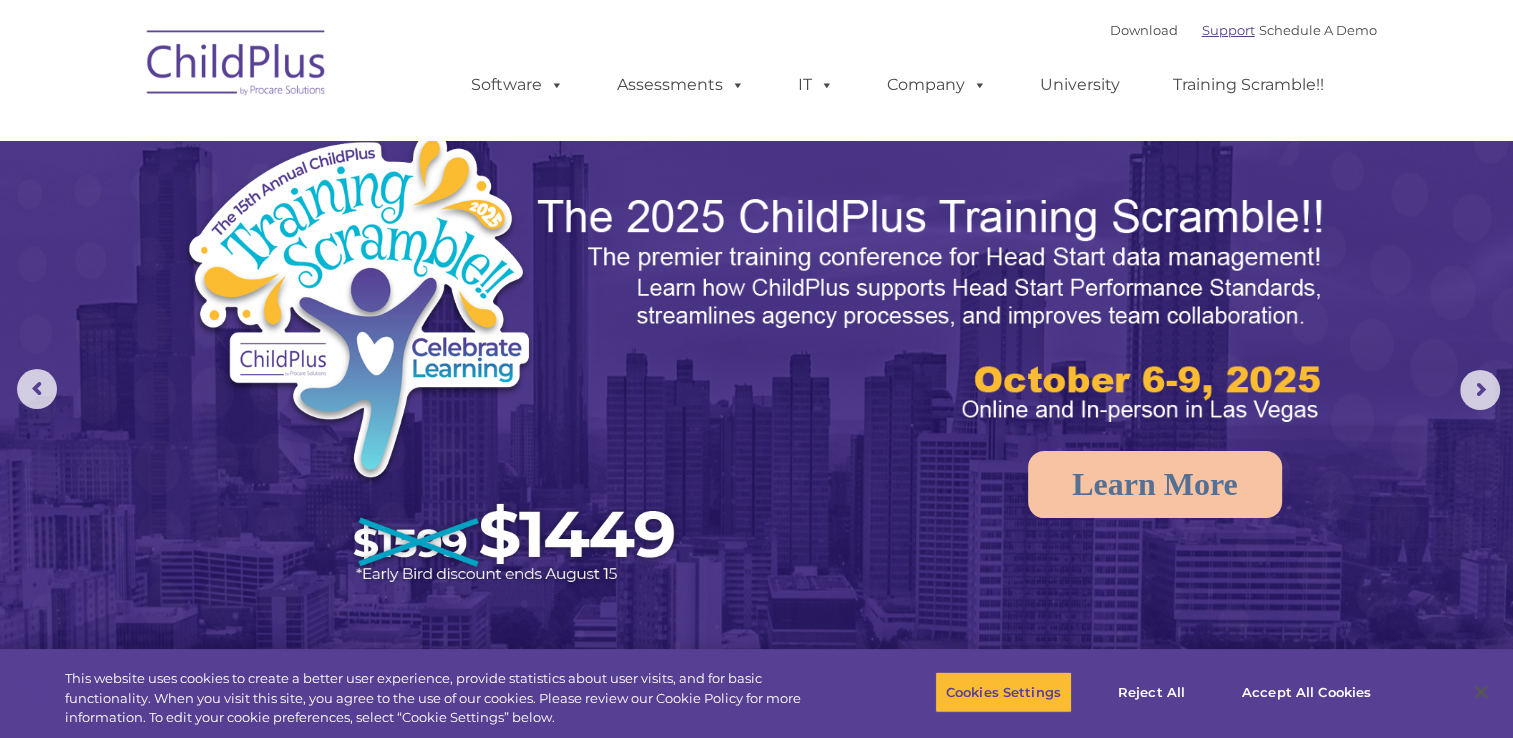 click on "Support" at bounding box center [1228, 30] 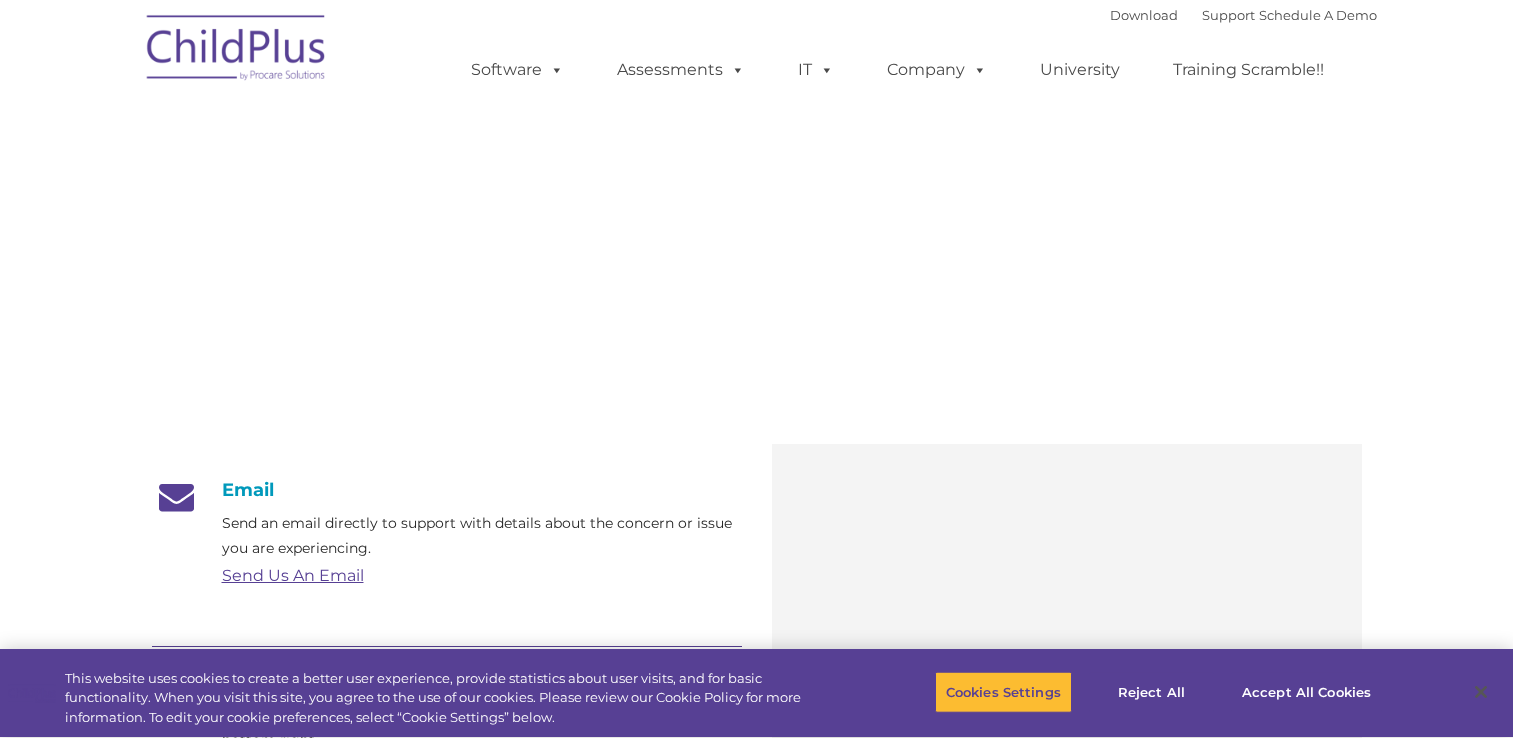 scroll, scrollTop: 0, scrollLeft: 0, axis: both 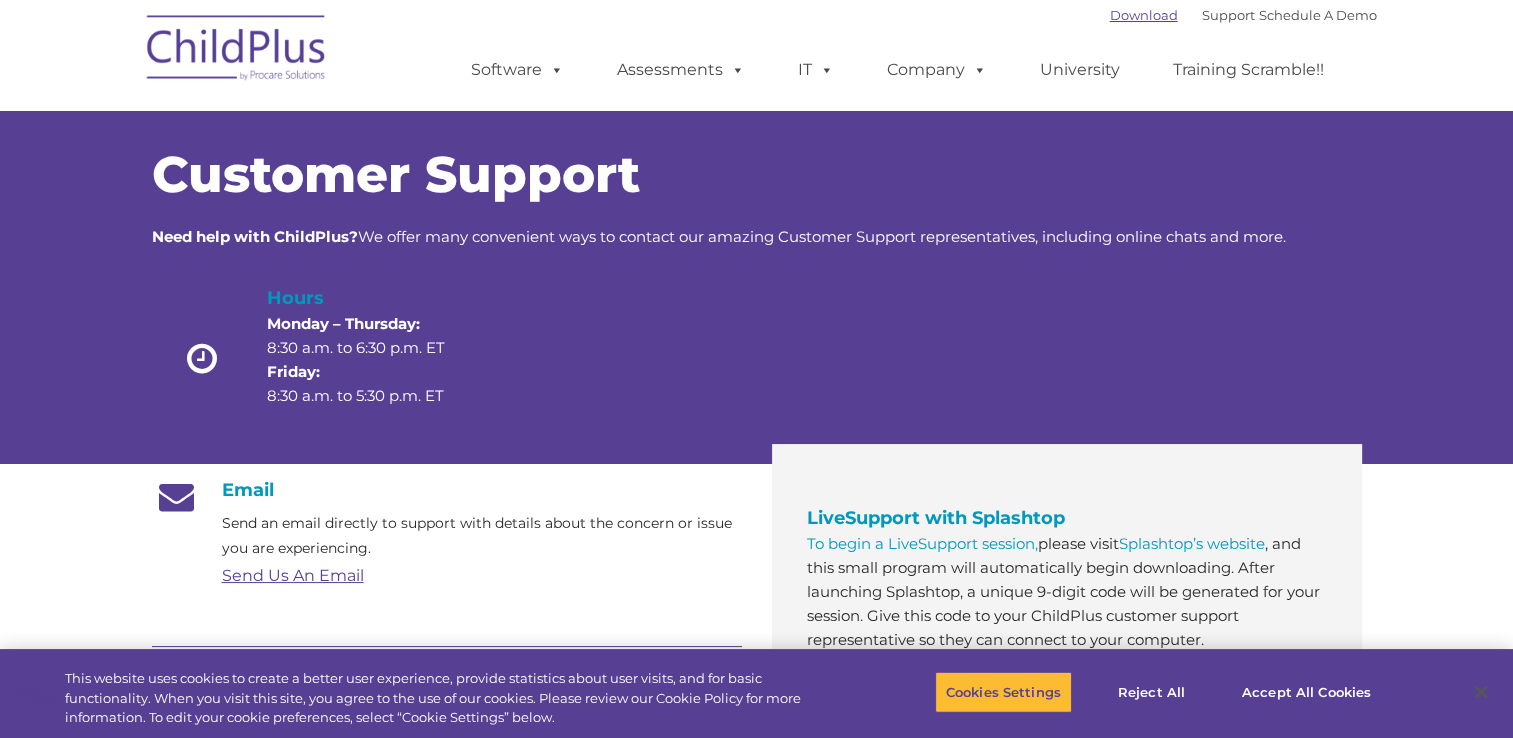 click on "Download" at bounding box center (1144, 15) 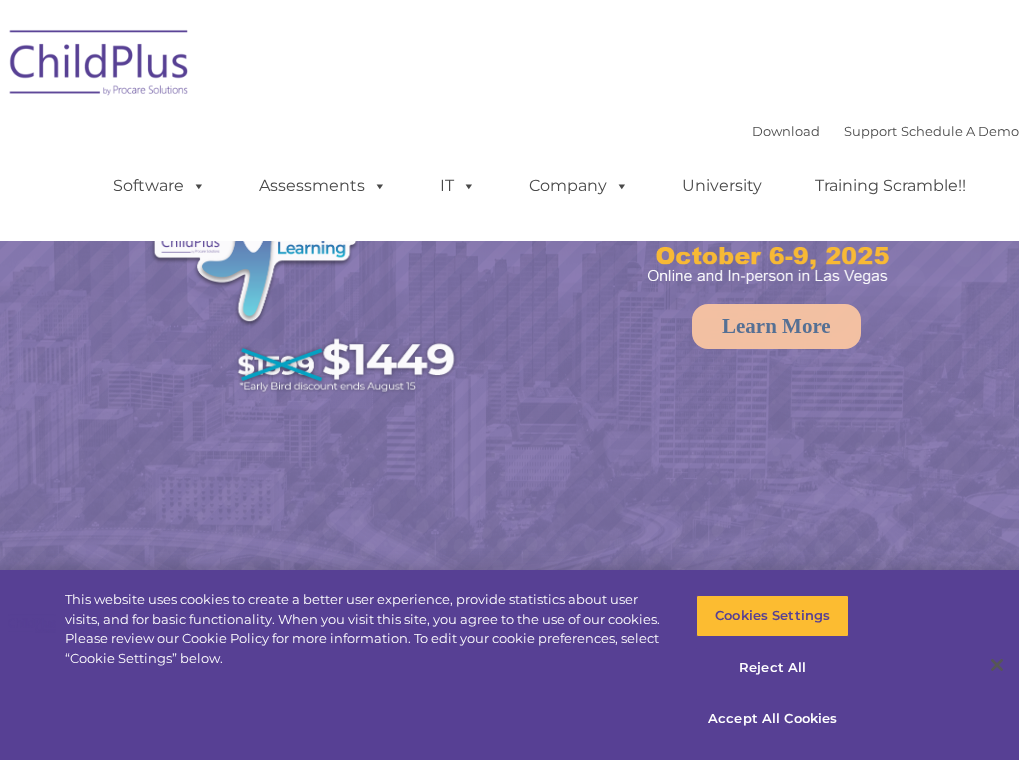 scroll, scrollTop: 0, scrollLeft: 0, axis: both 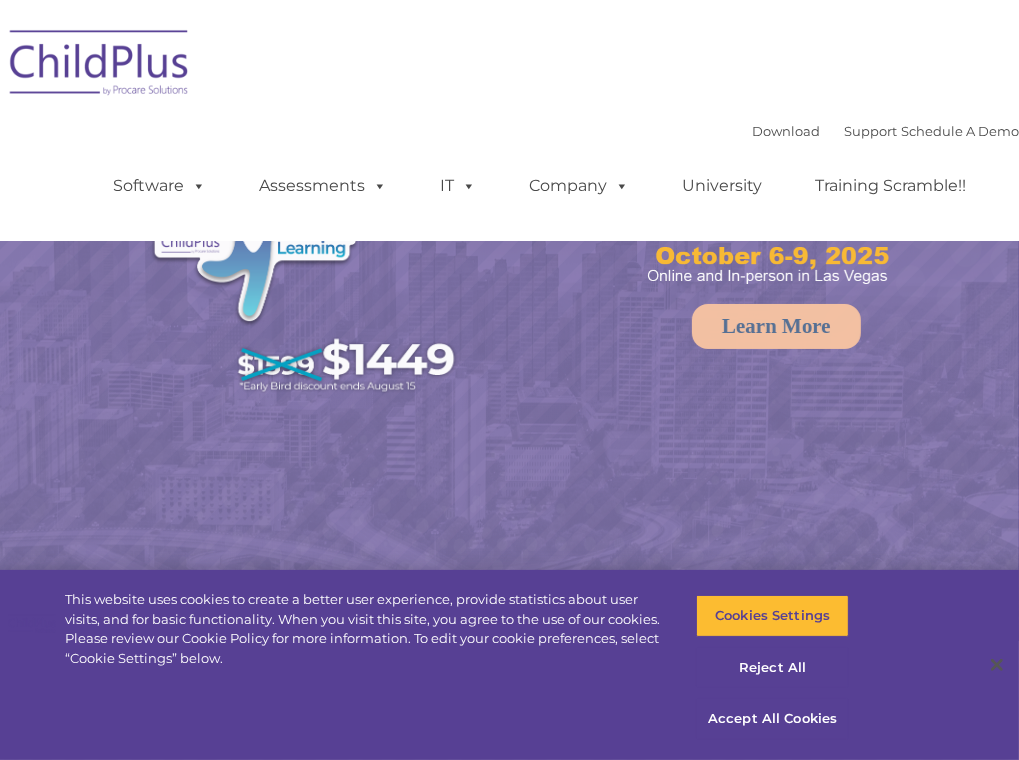 select on "MEDIUM" 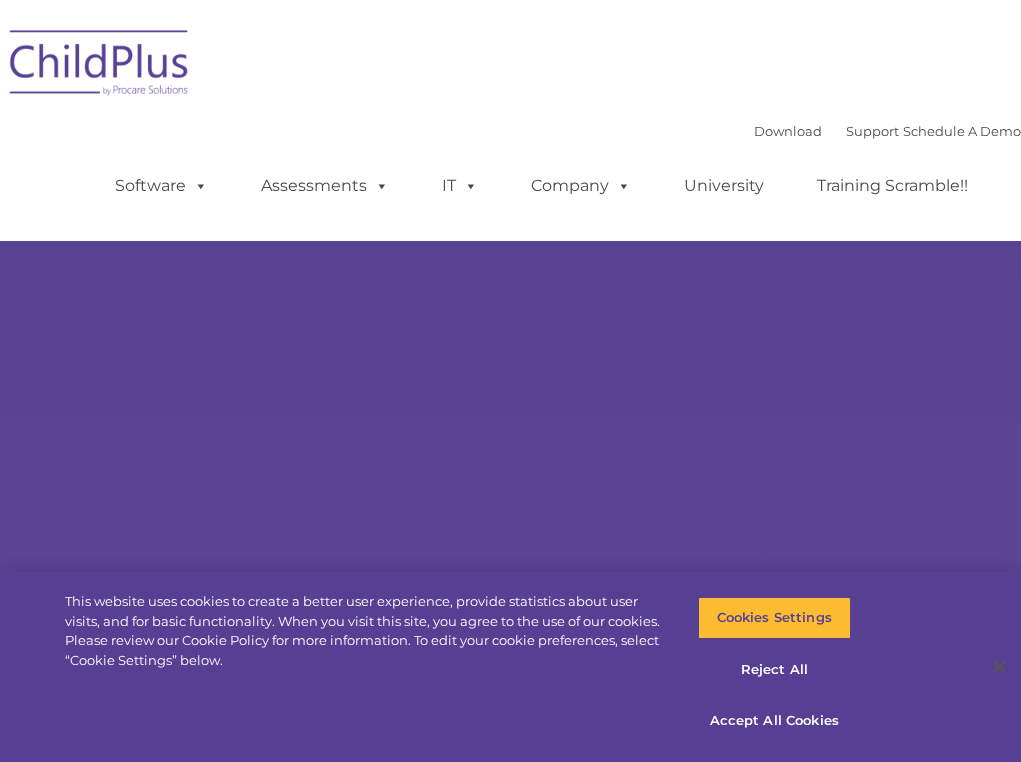 scroll, scrollTop: 0, scrollLeft: 0, axis: both 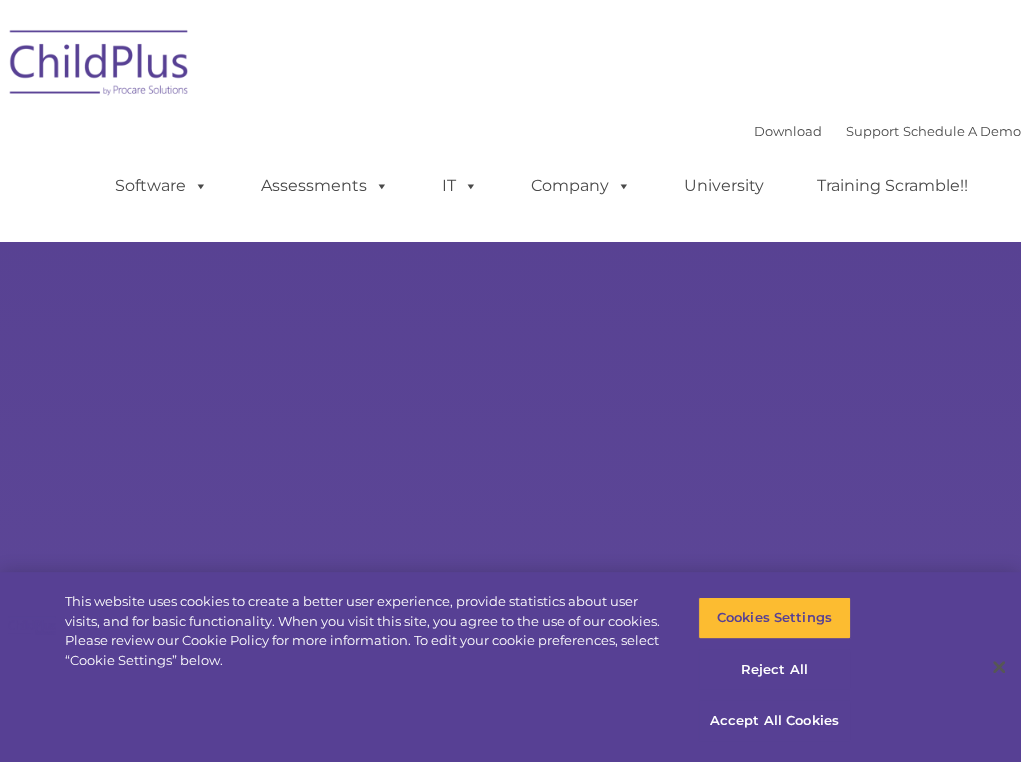 select on "MEDIUM" 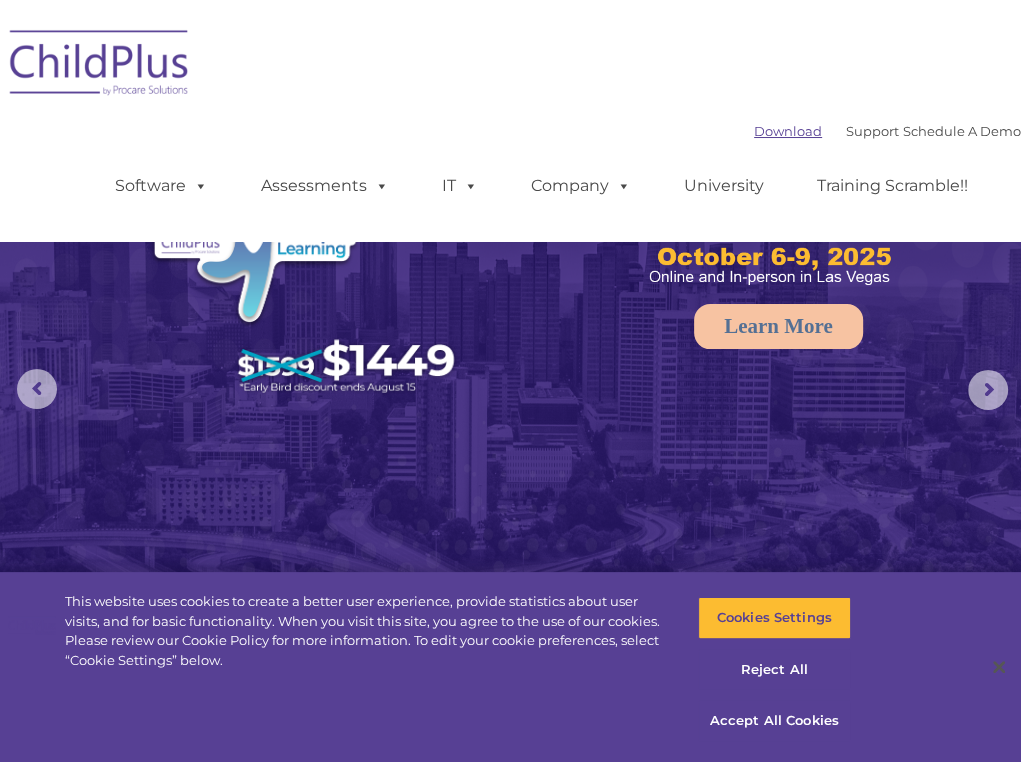 click on "Download" at bounding box center [788, 131] 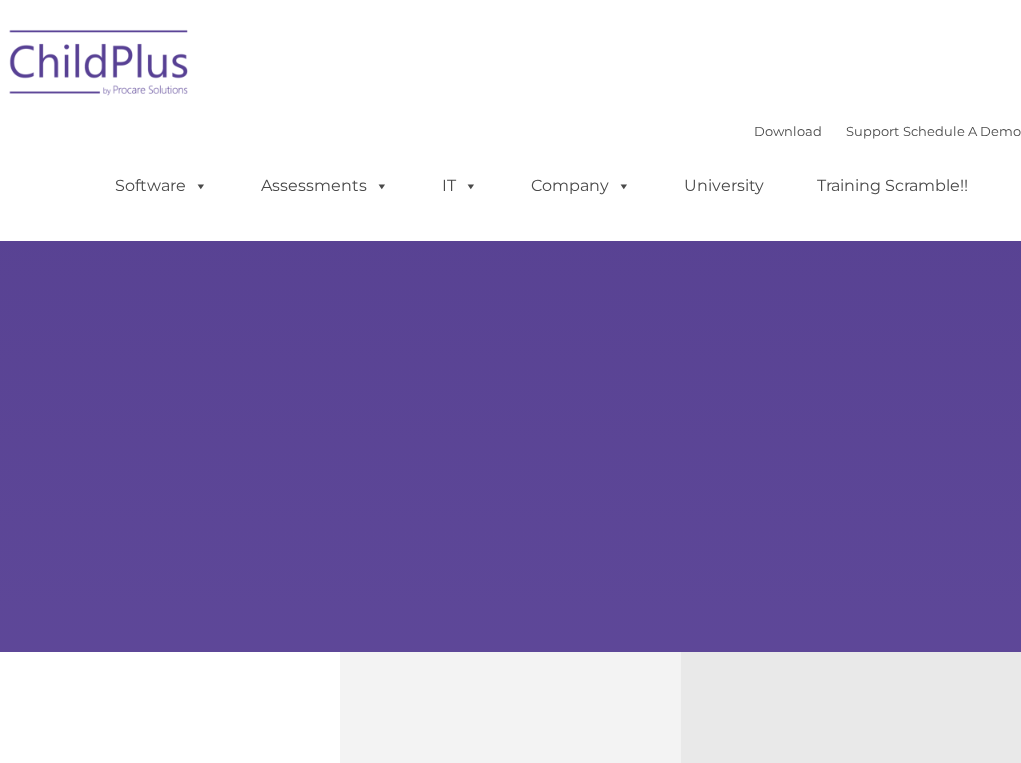 scroll, scrollTop: 0, scrollLeft: 0, axis: both 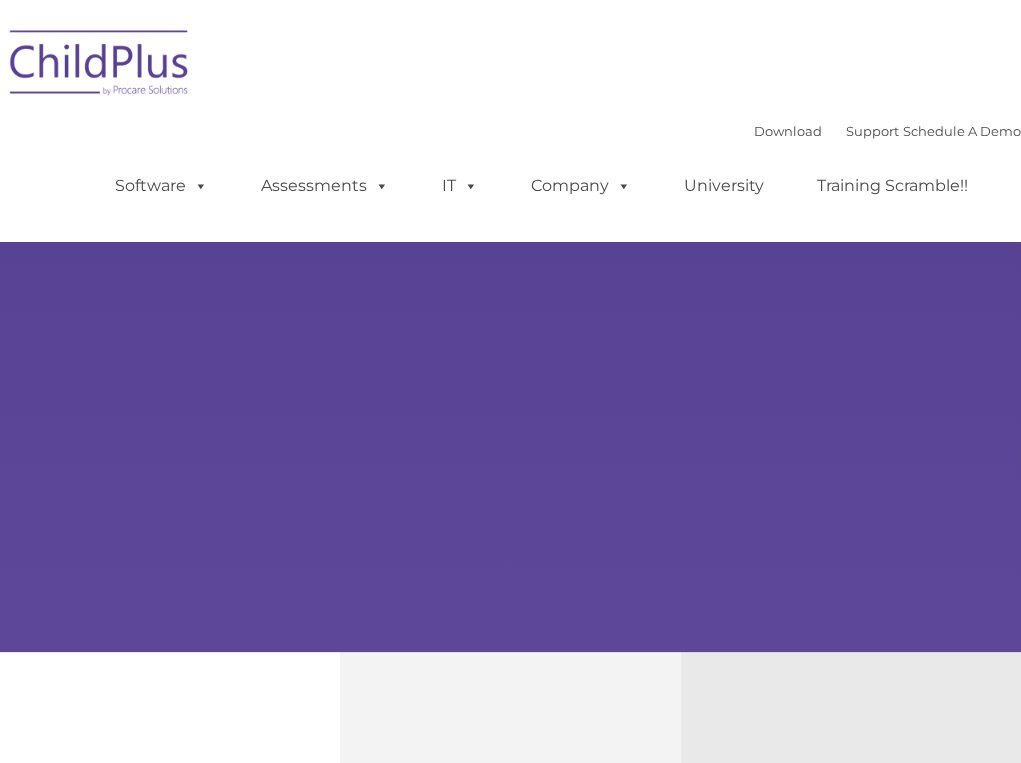 type on "" 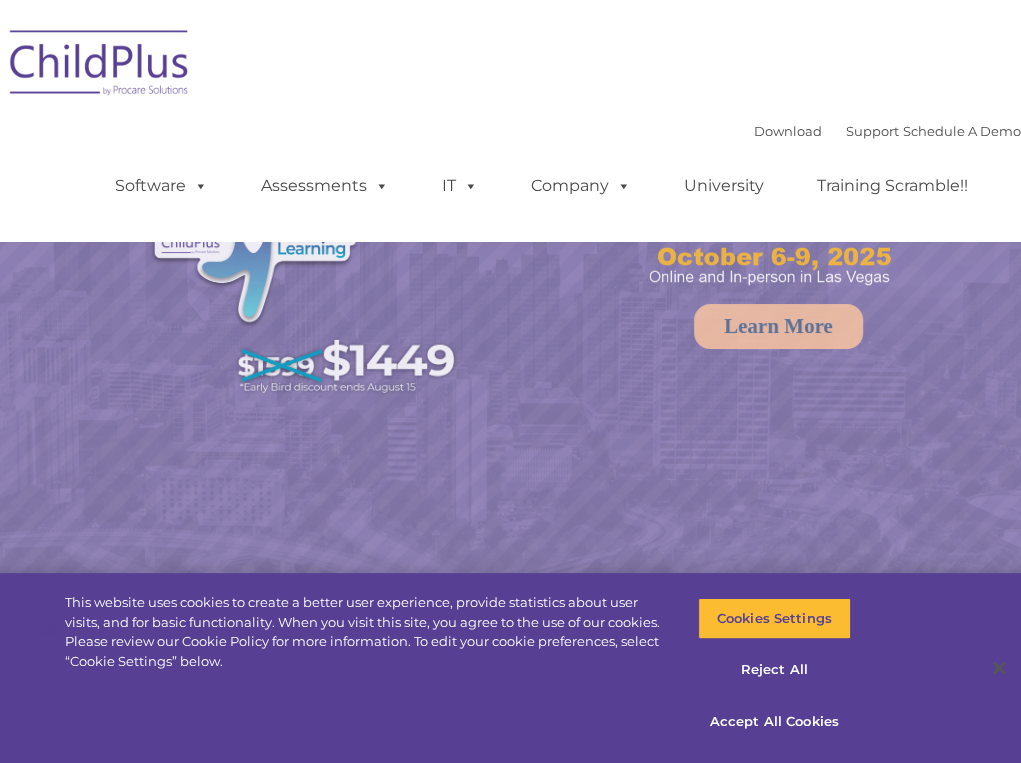 select on "MEDIUM" 